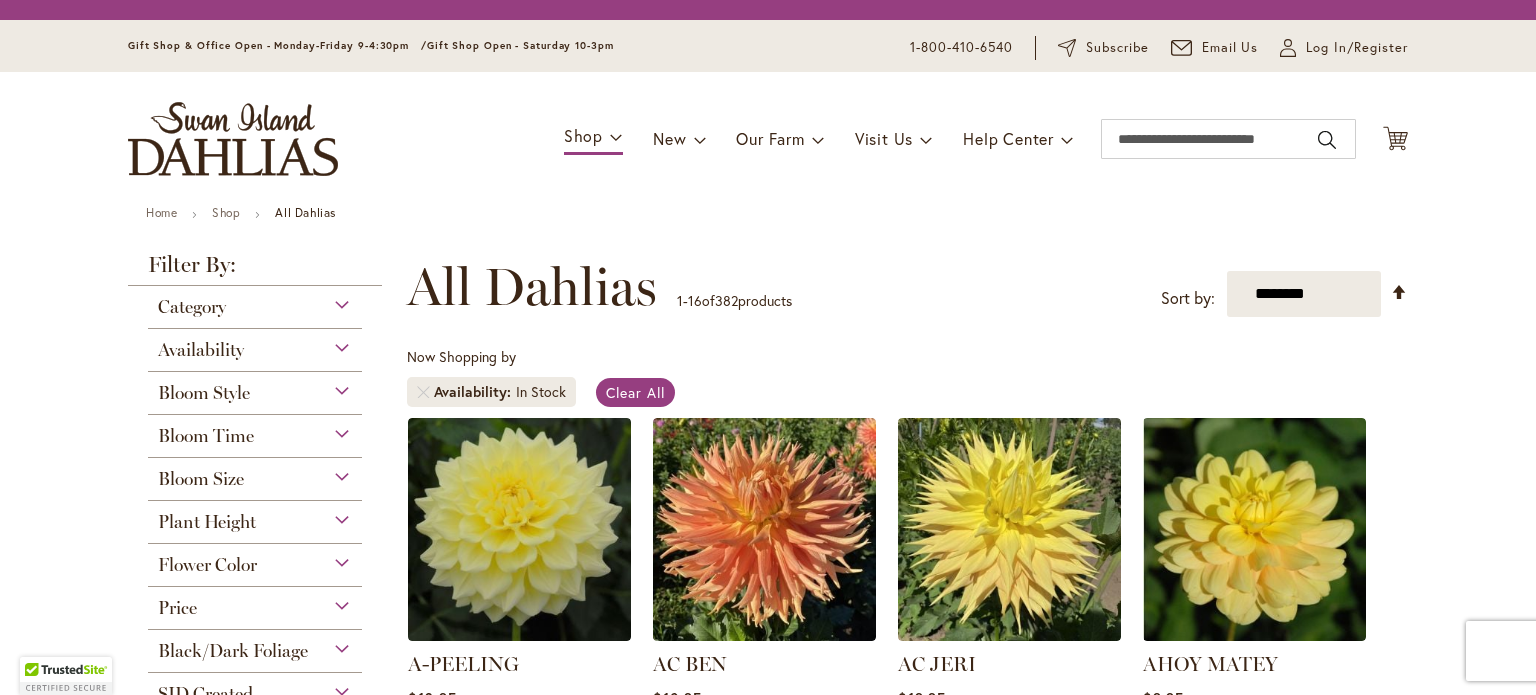 scroll, scrollTop: 0, scrollLeft: 0, axis: both 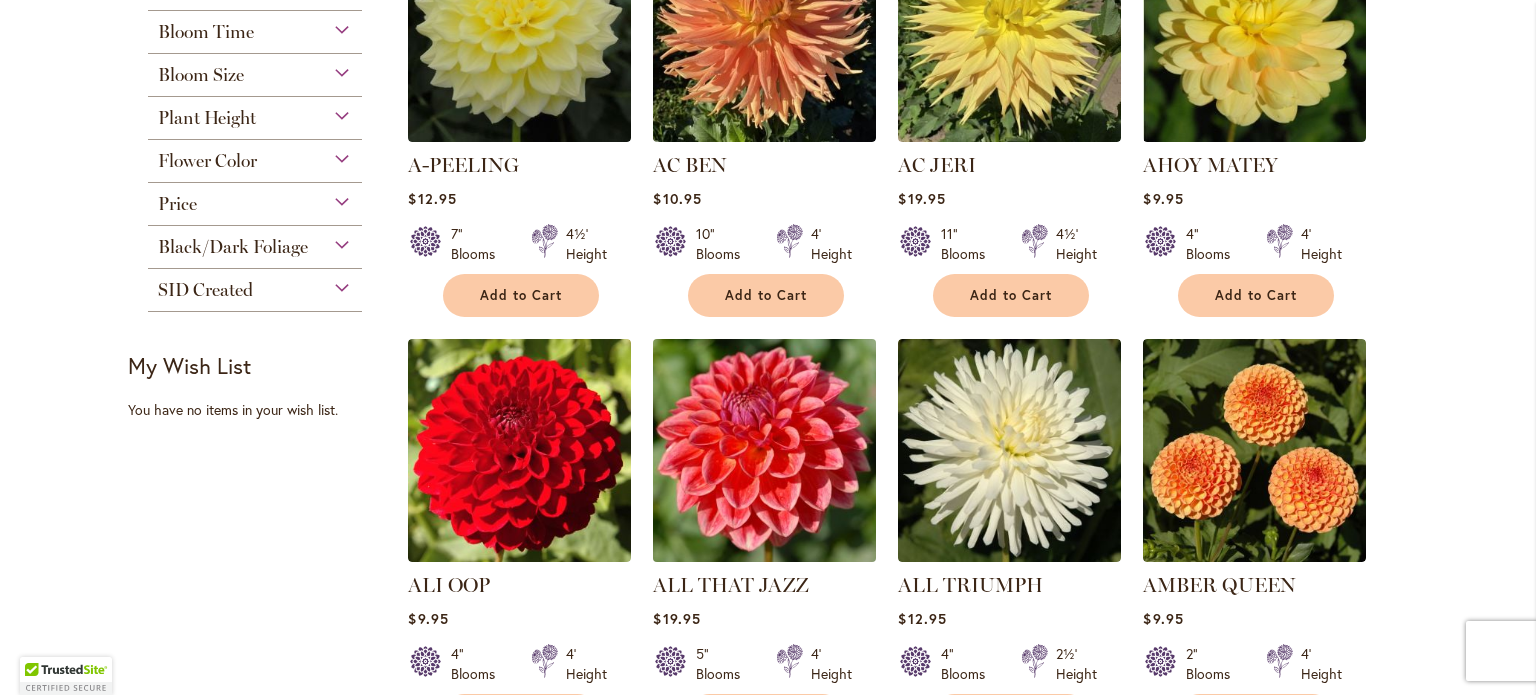 type on "**********" 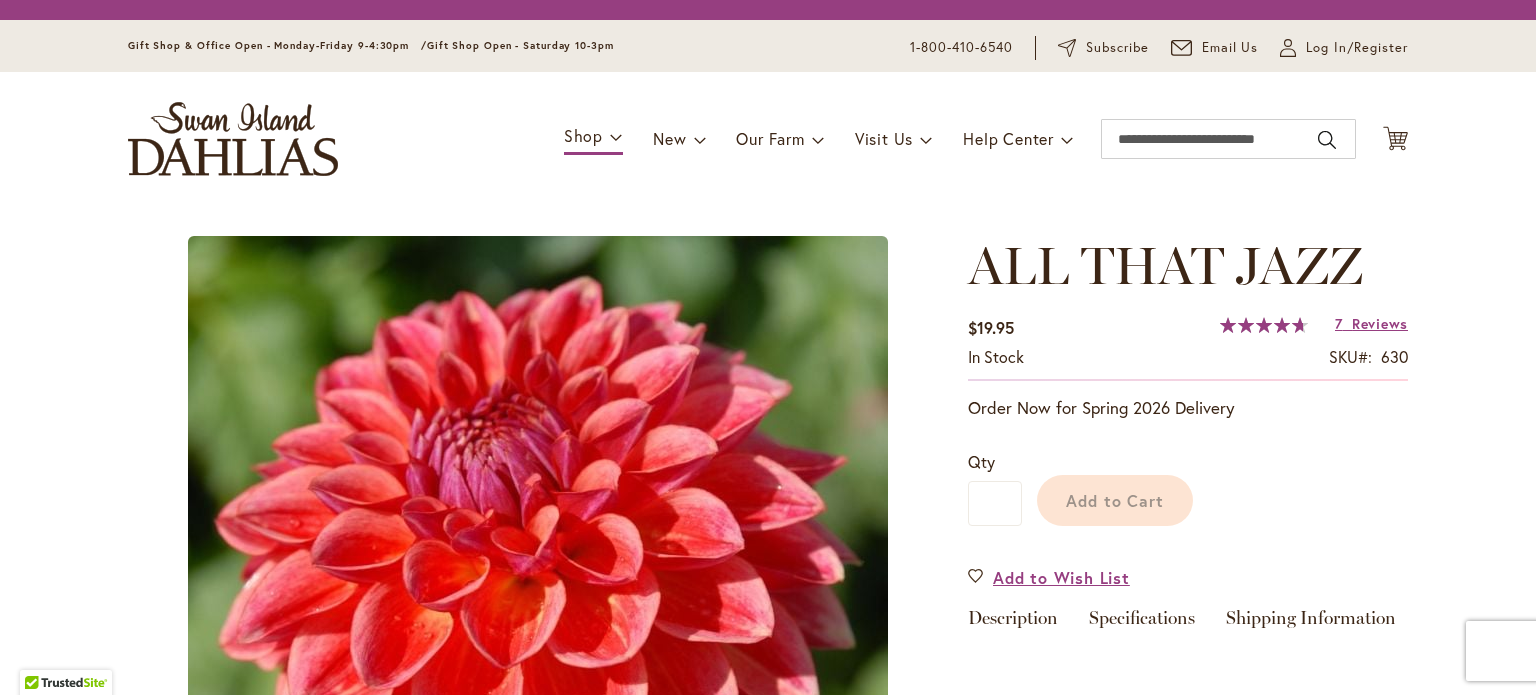 scroll, scrollTop: 0, scrollLeft: 0, axis: both 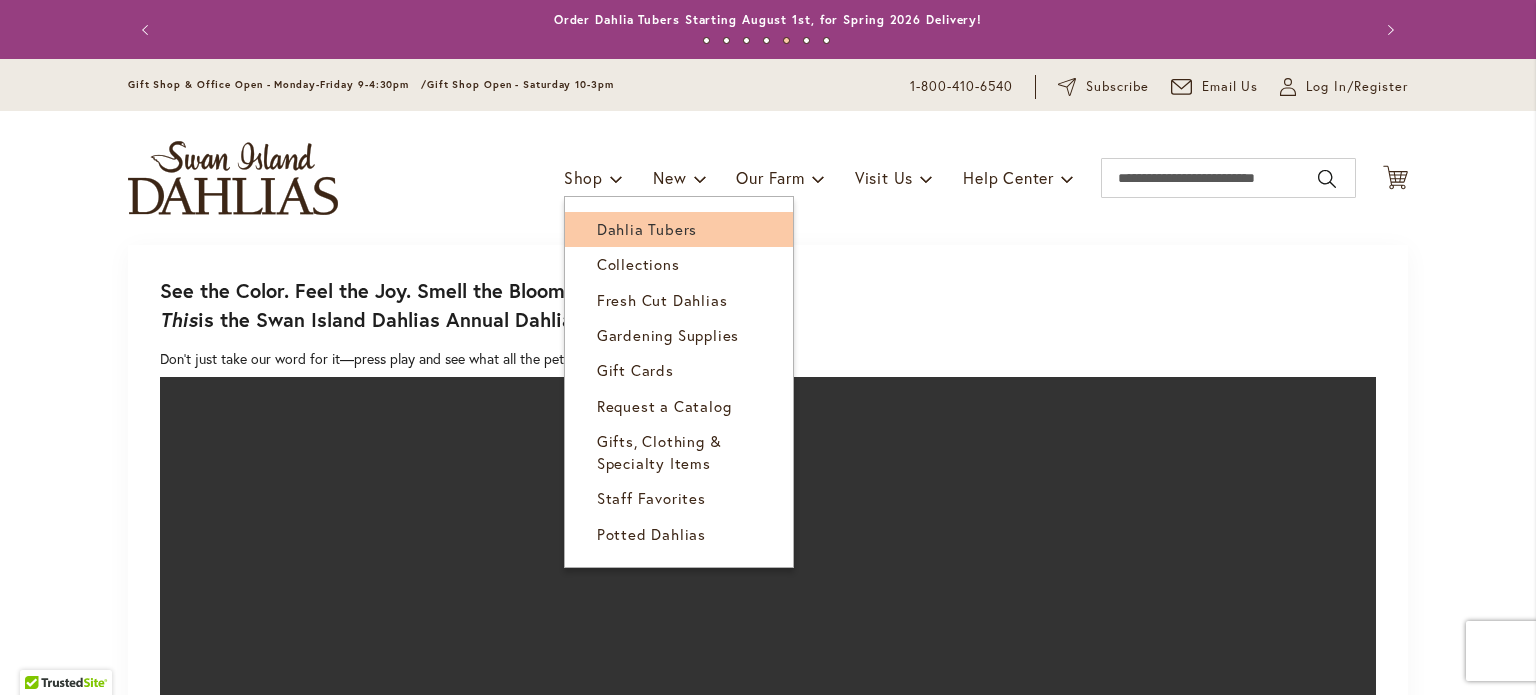 type on "**********" 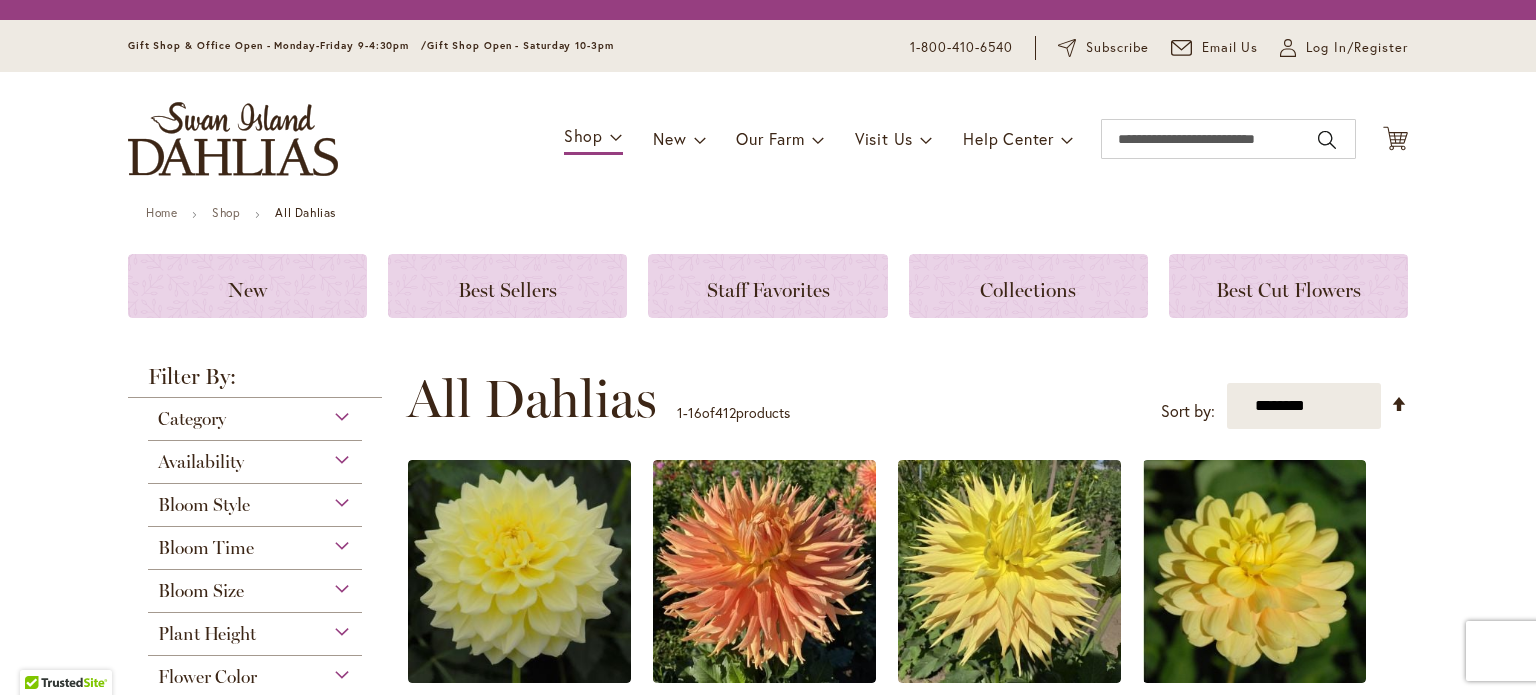 scroll, scrollTop: 0, scrollLeft: 0, axis: both 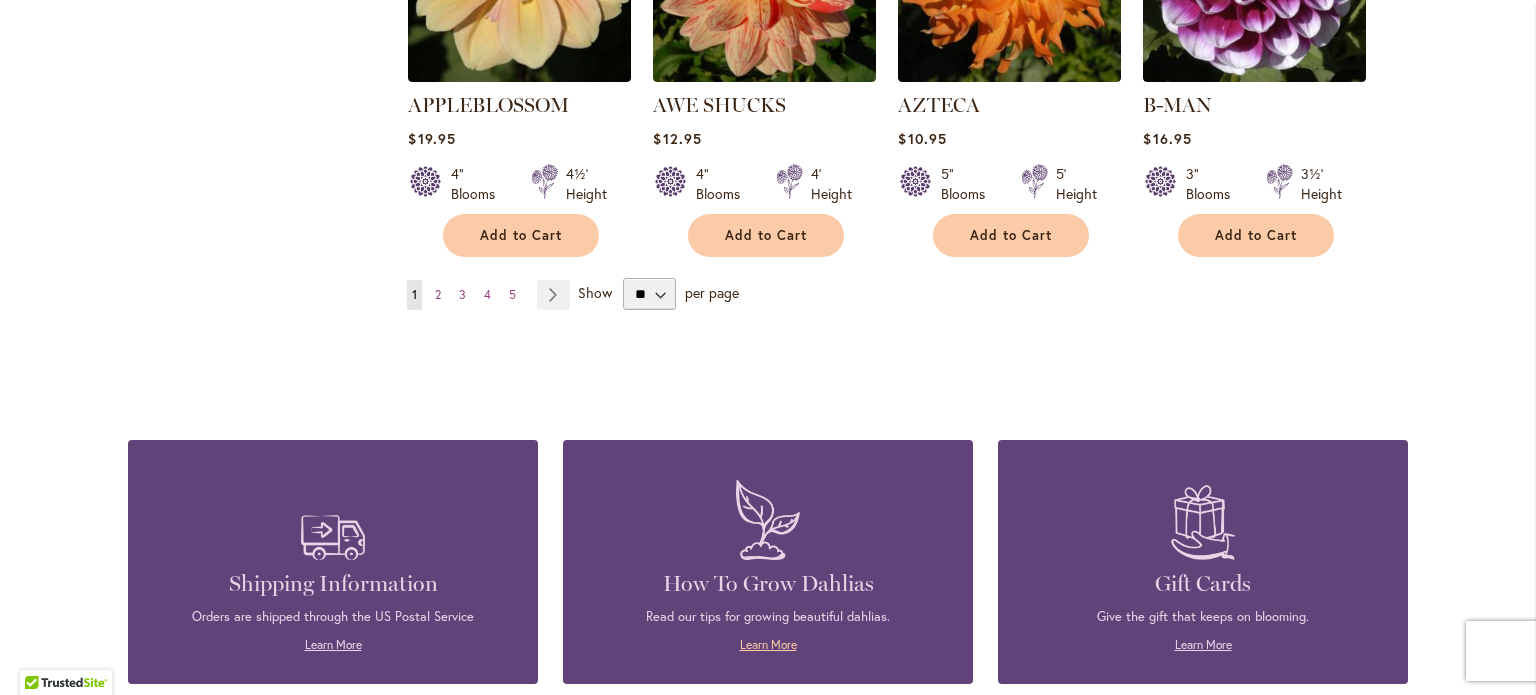 type on "**********" 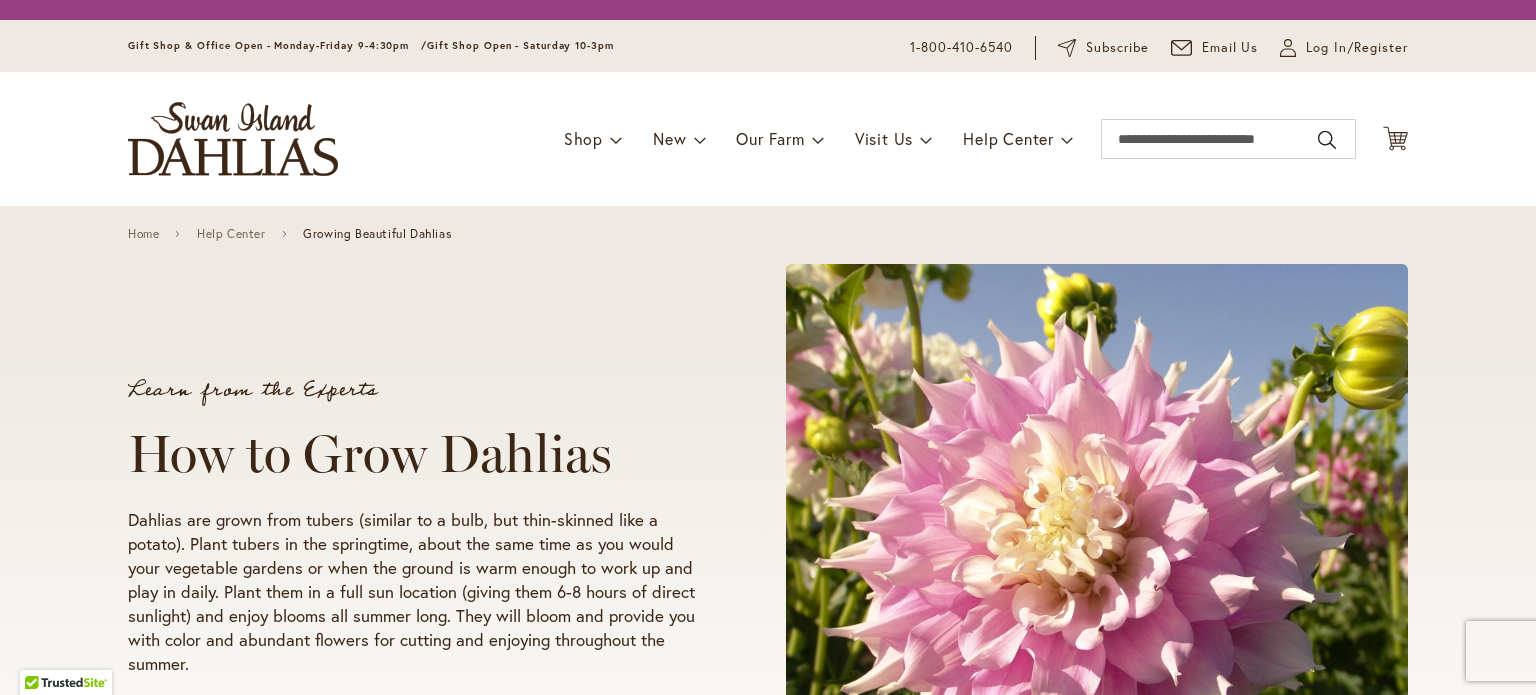 scroll, scrollTop: 0, scrollLeft: 0, axis: both 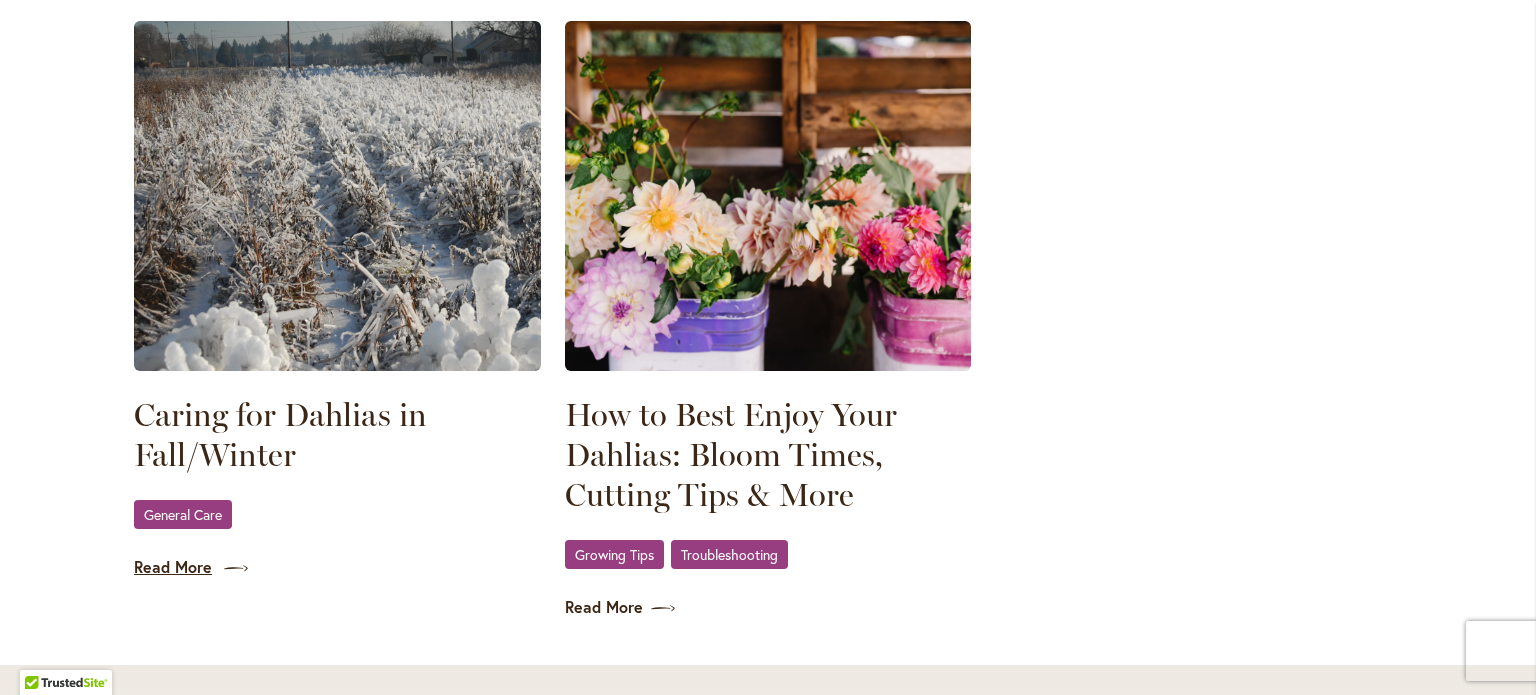 type on "**********" 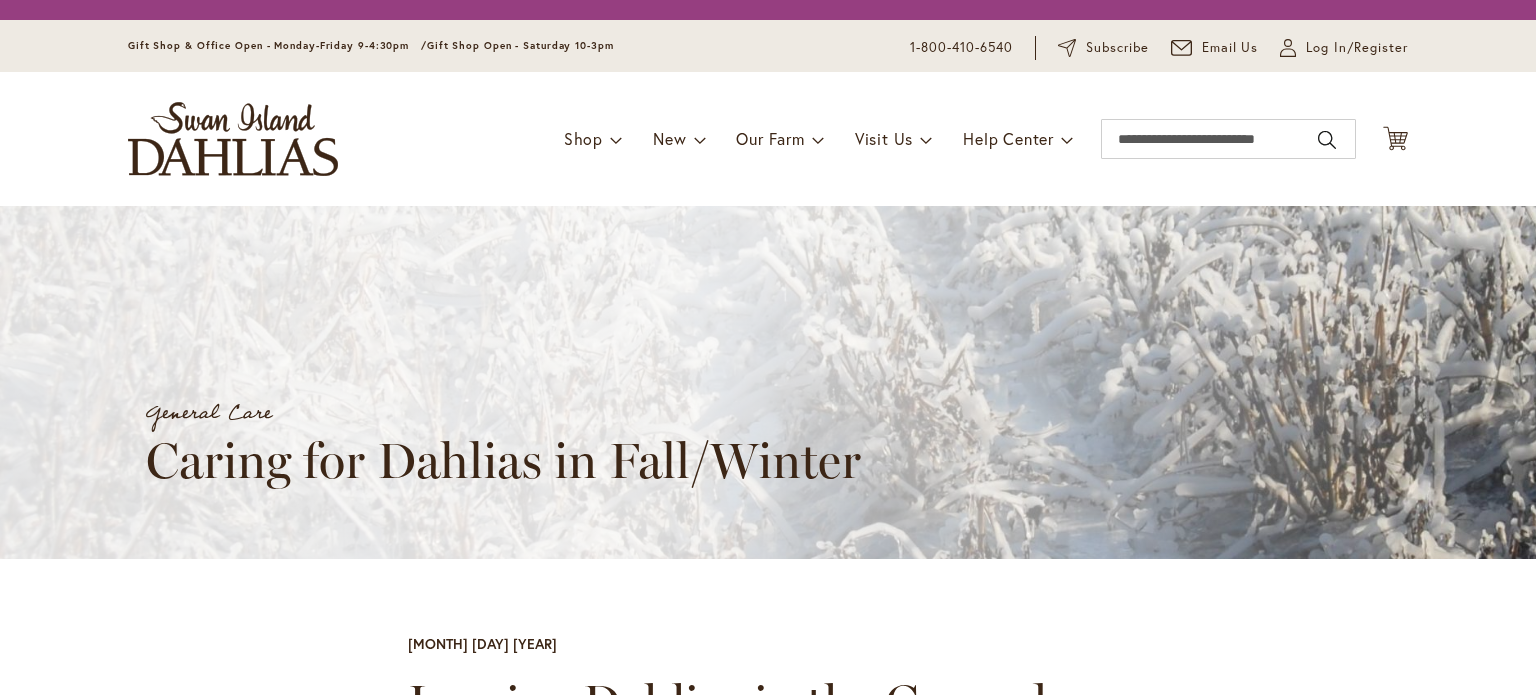 scroll, scrollTop: 0, scrollLeft: 0, axis: both 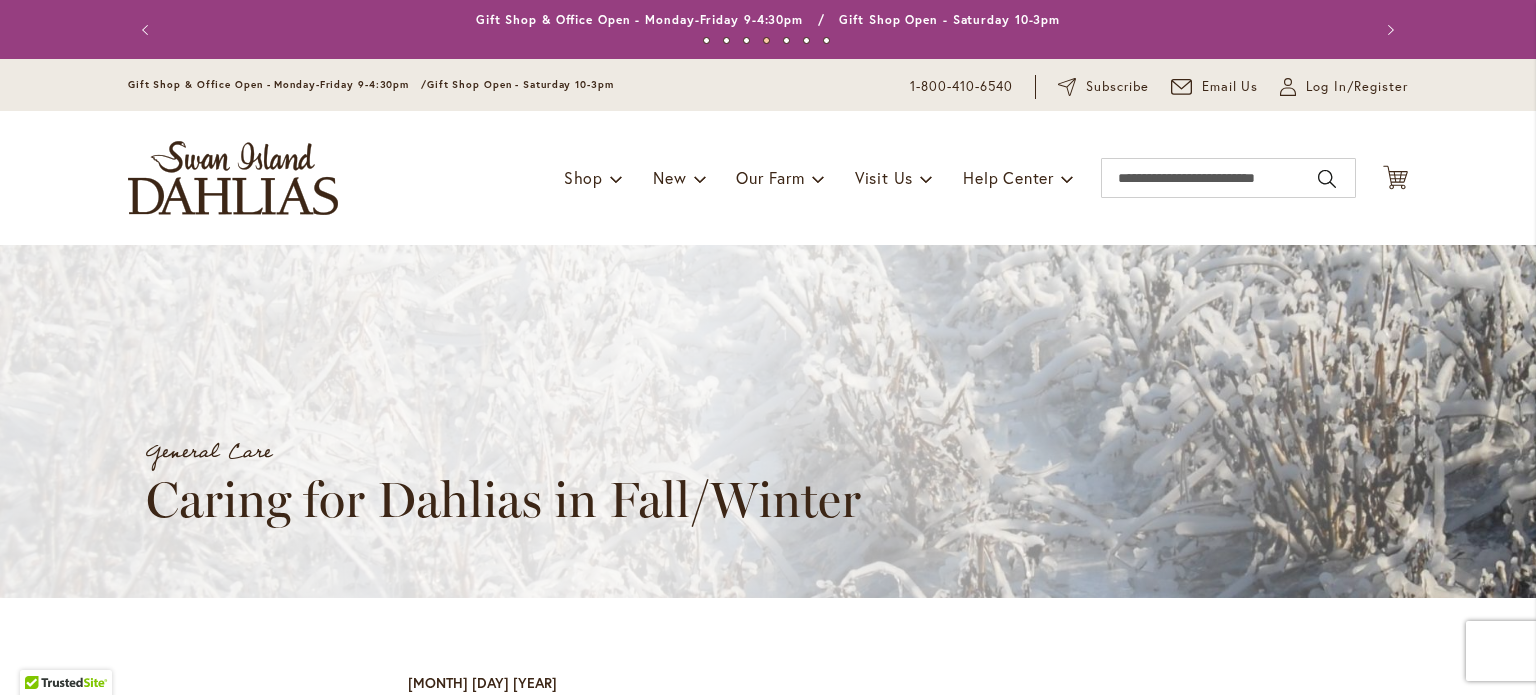 type on "**********" 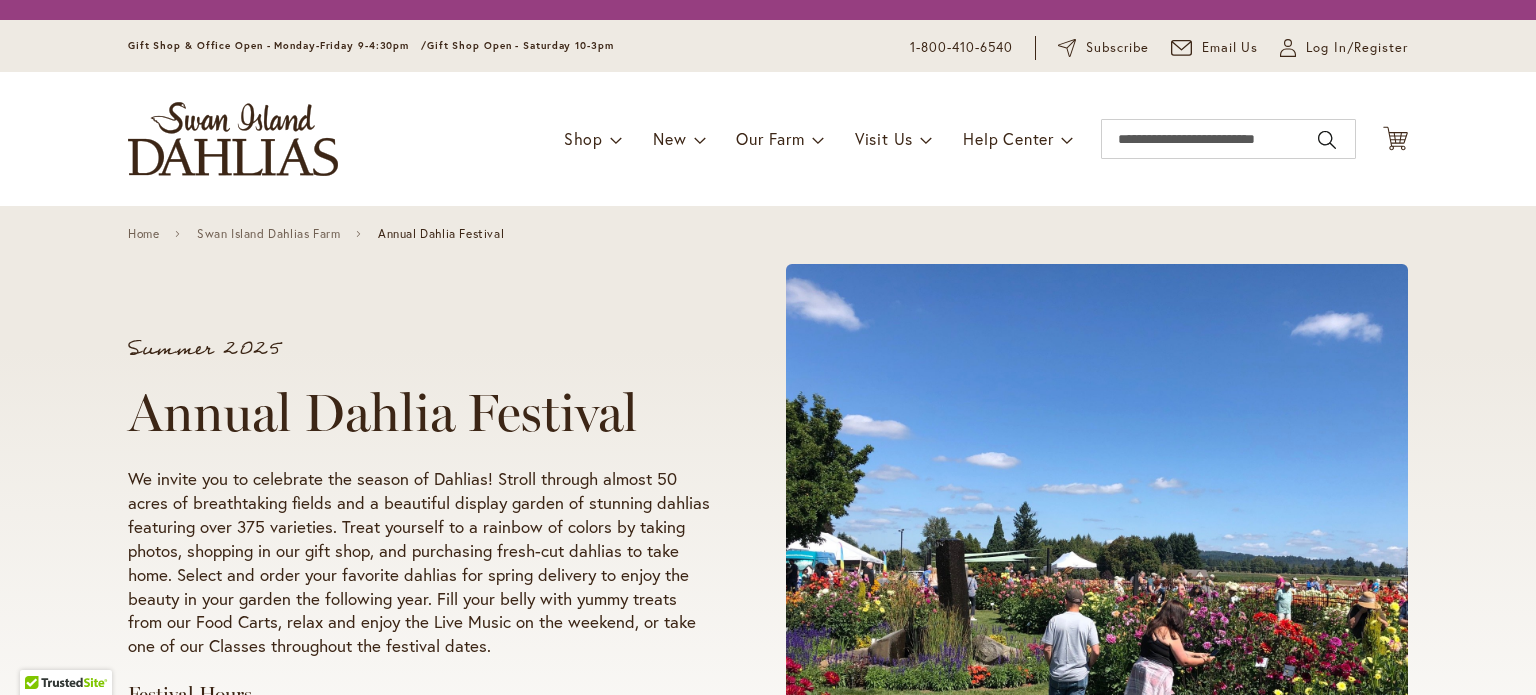 scroll, scrollTop: 0, scrollLeft: 0, axis: both 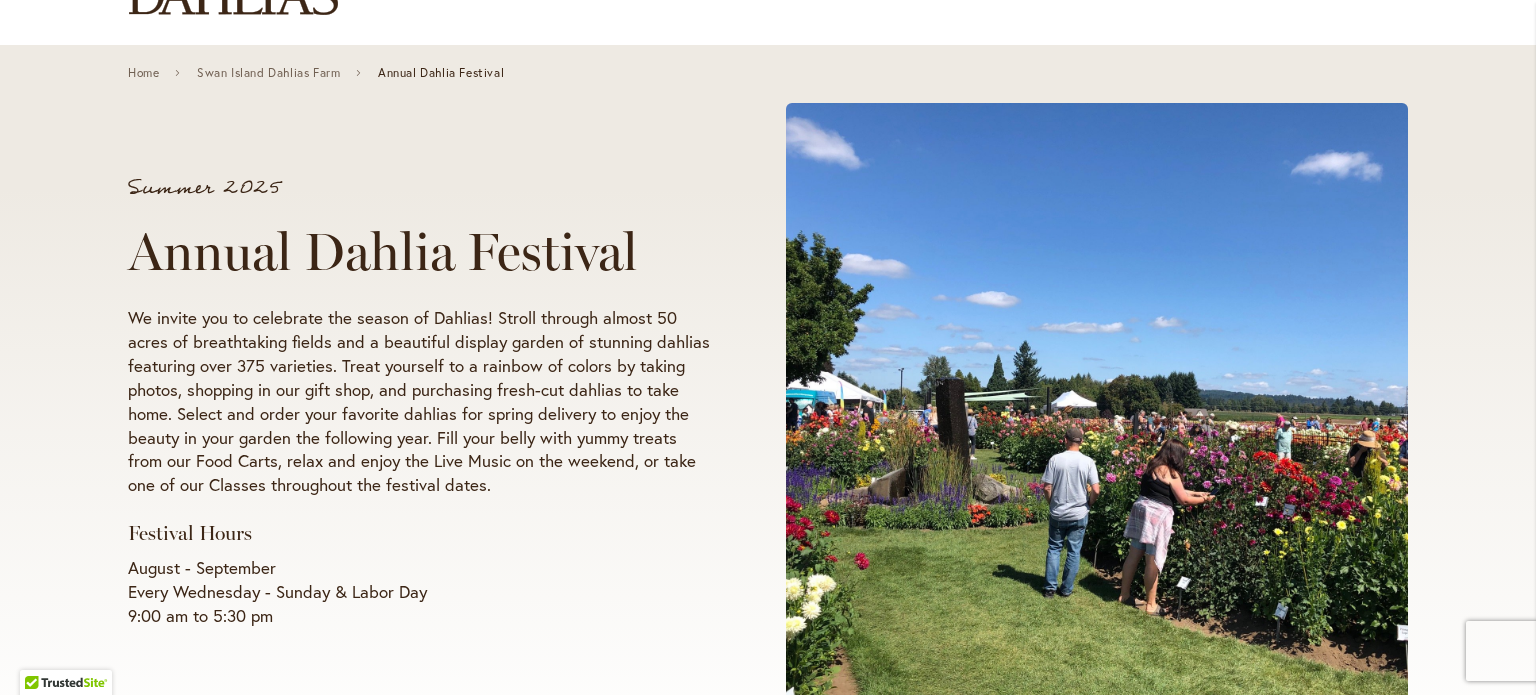 type on "**********" 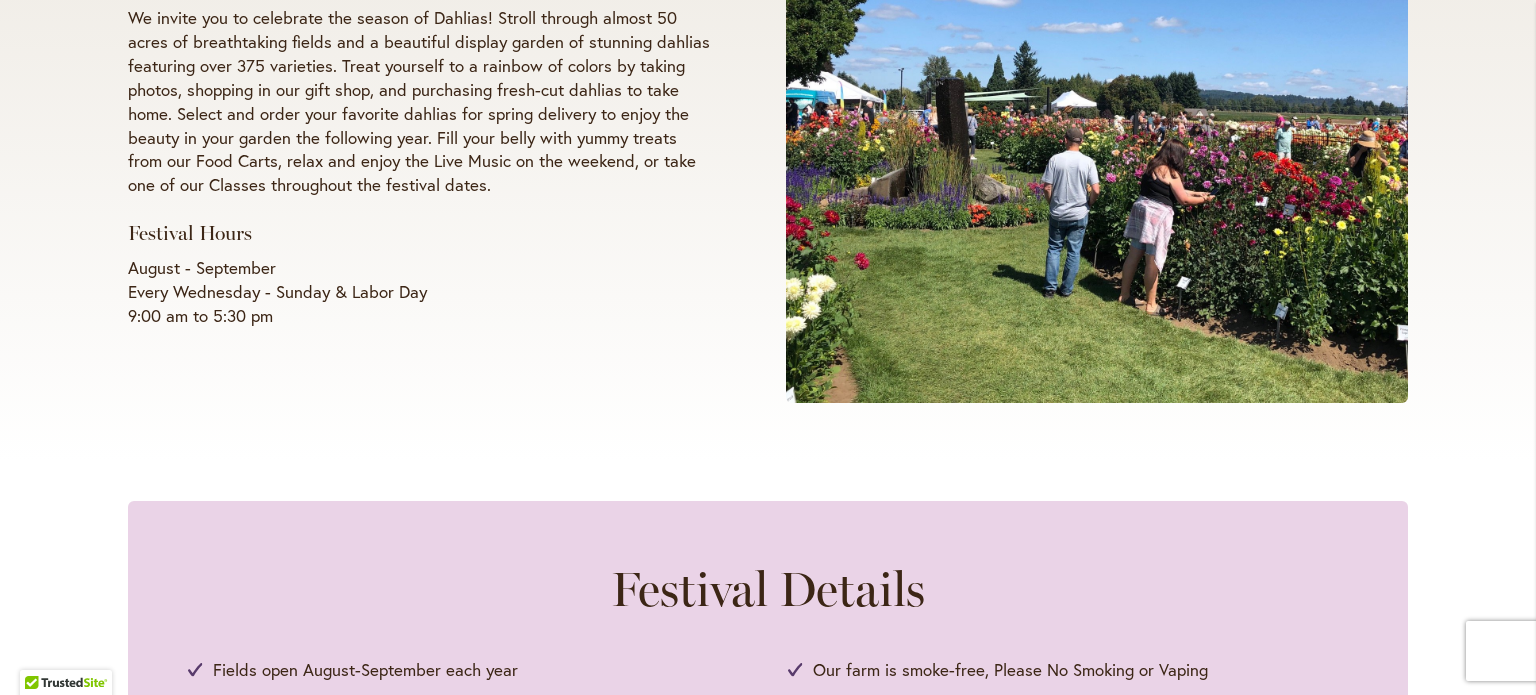 scroll, scrollTop: 0, scrollLeft: 0, axis: both 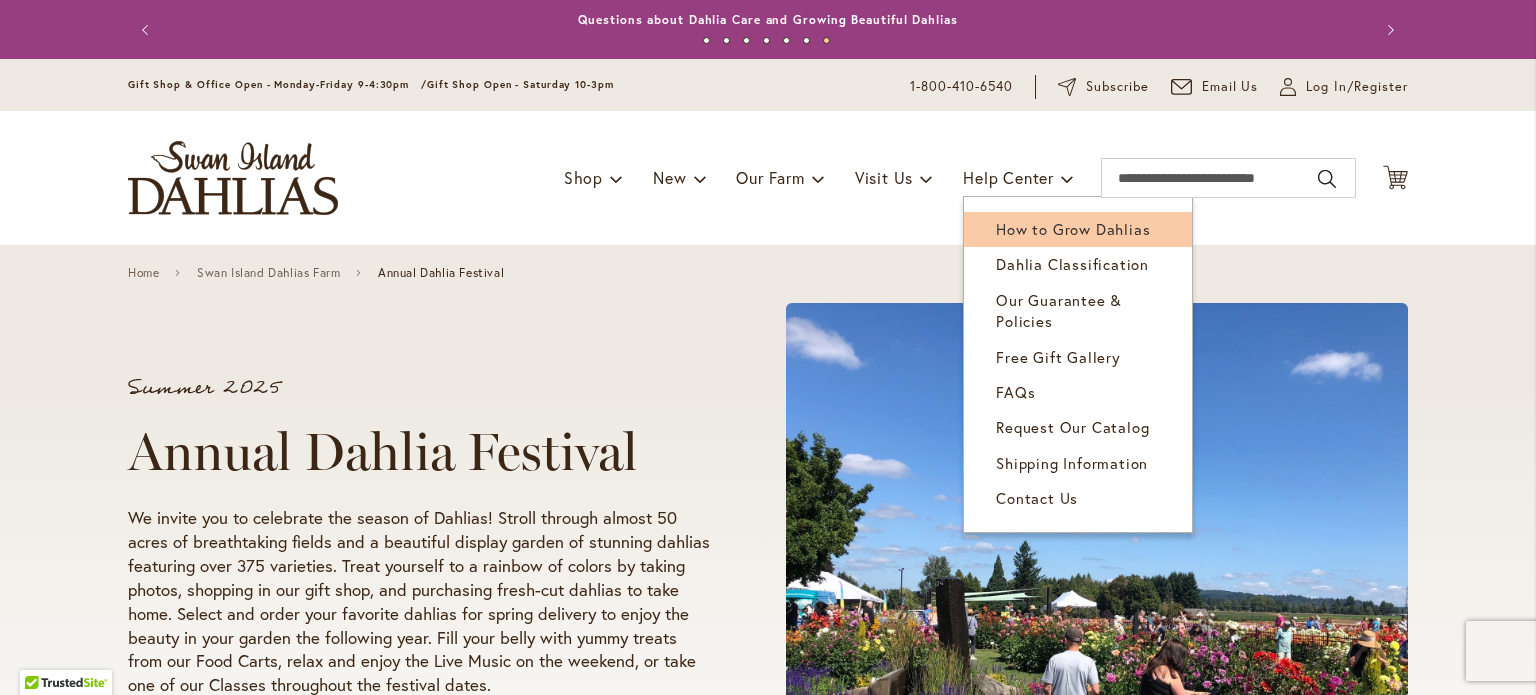 click on "How to Grow Dahlias" at bounding box center (1073, 229) 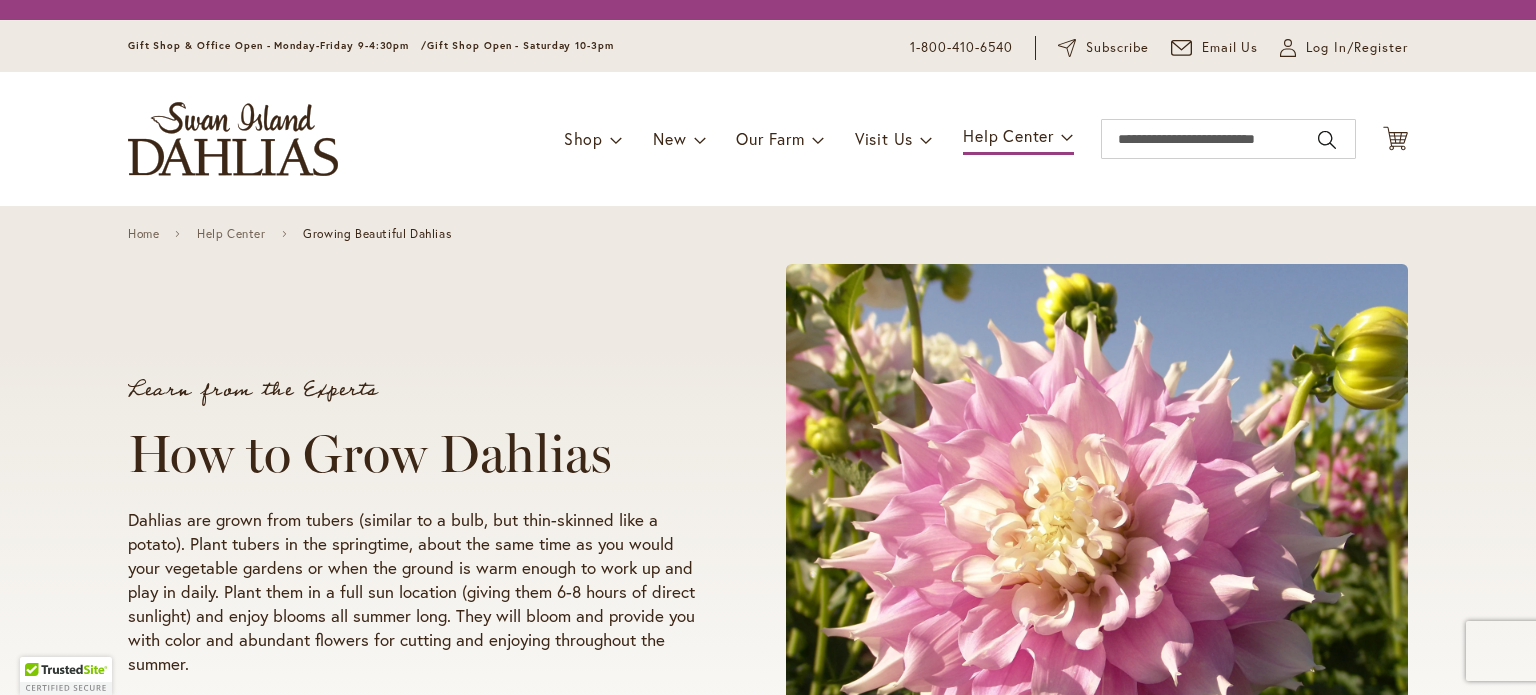 scroll, scrollTop: 0, scrollLeft: 0, axis: both 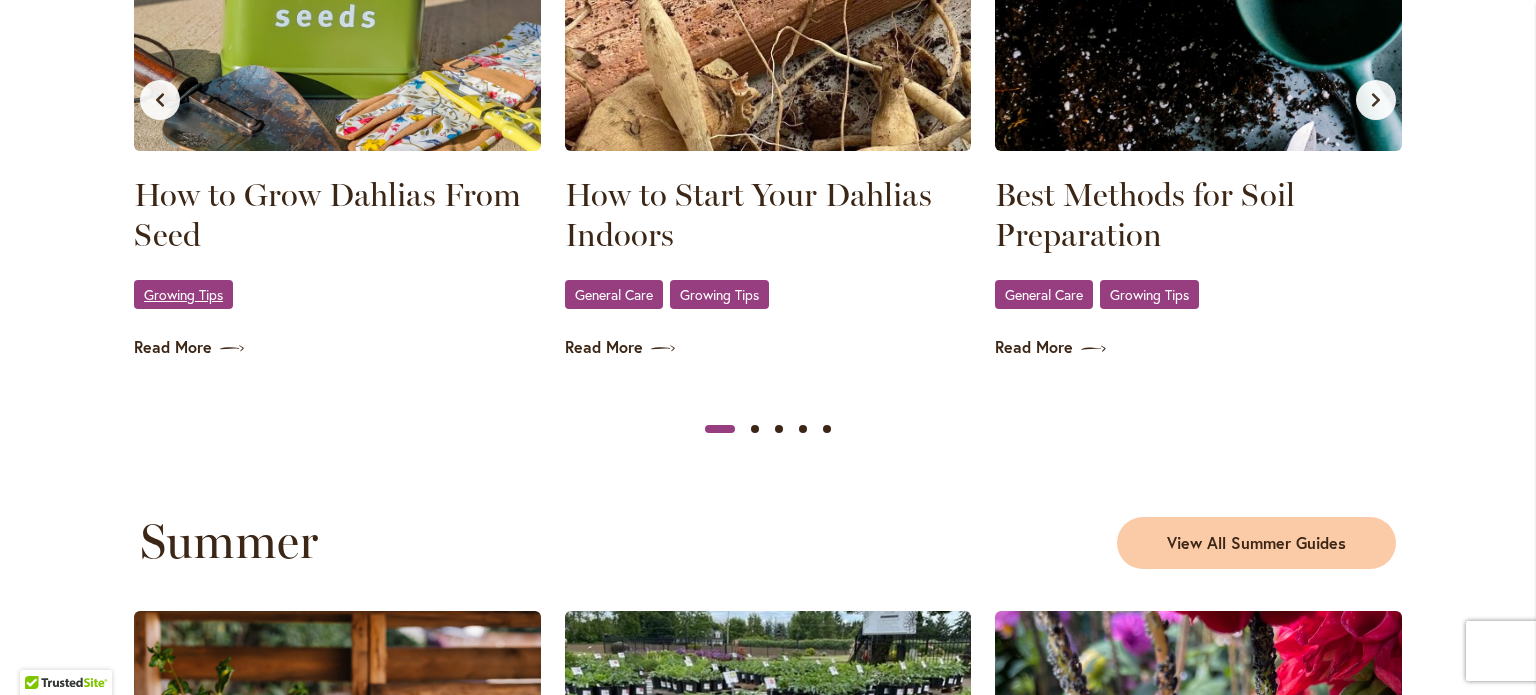 type on "**********" 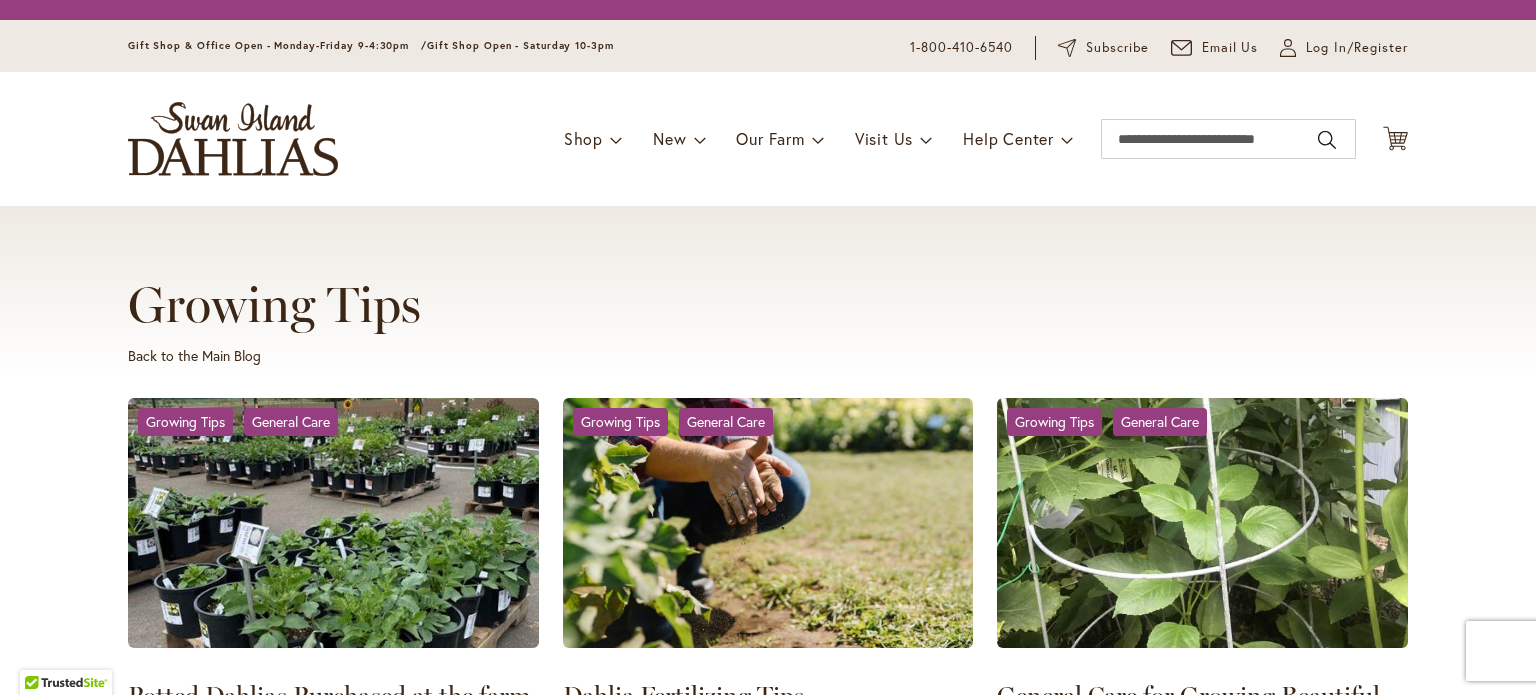 scroll, scrollTop: 0, scrollLeft: 0, axis: both 